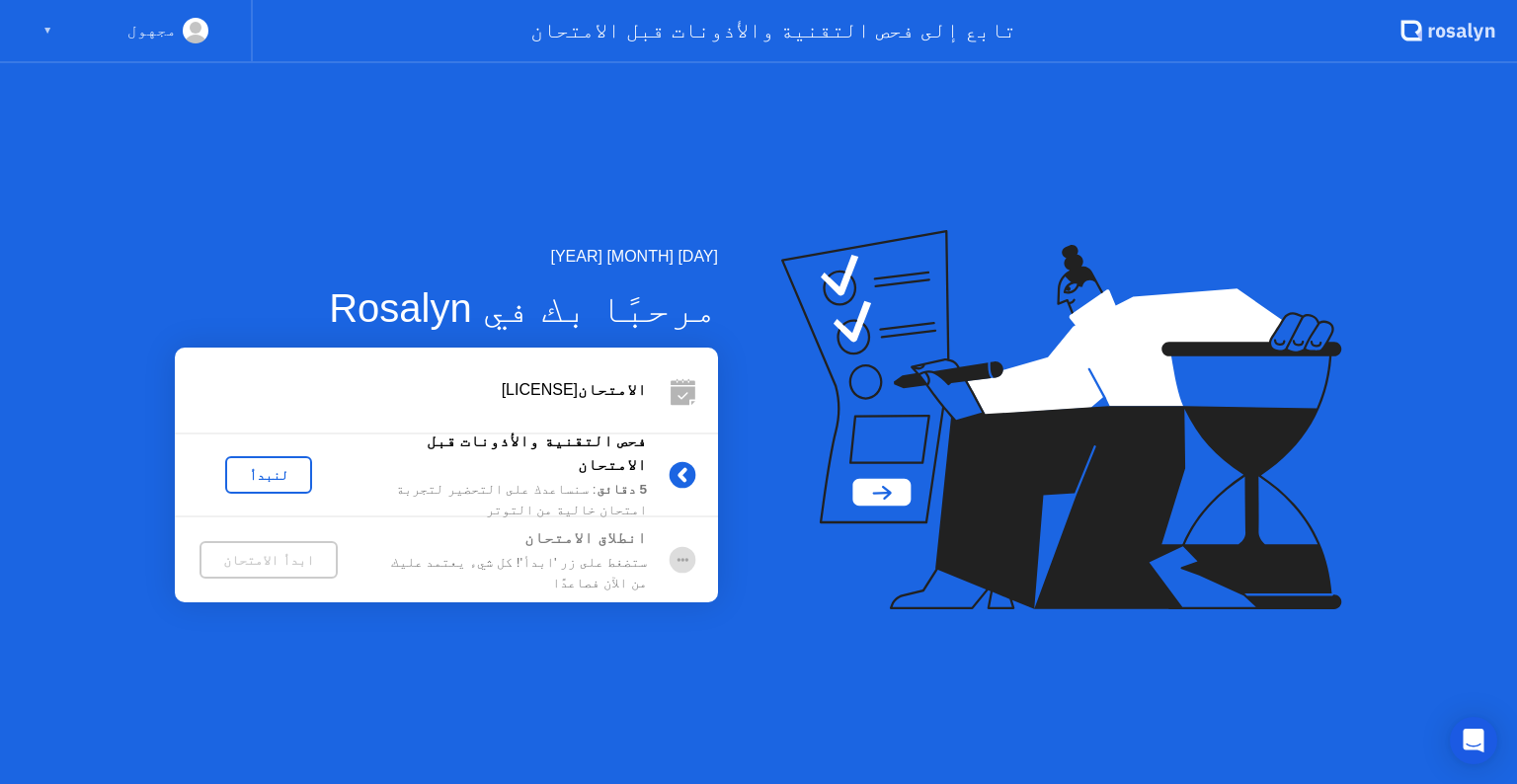 click on "لنبدأ" 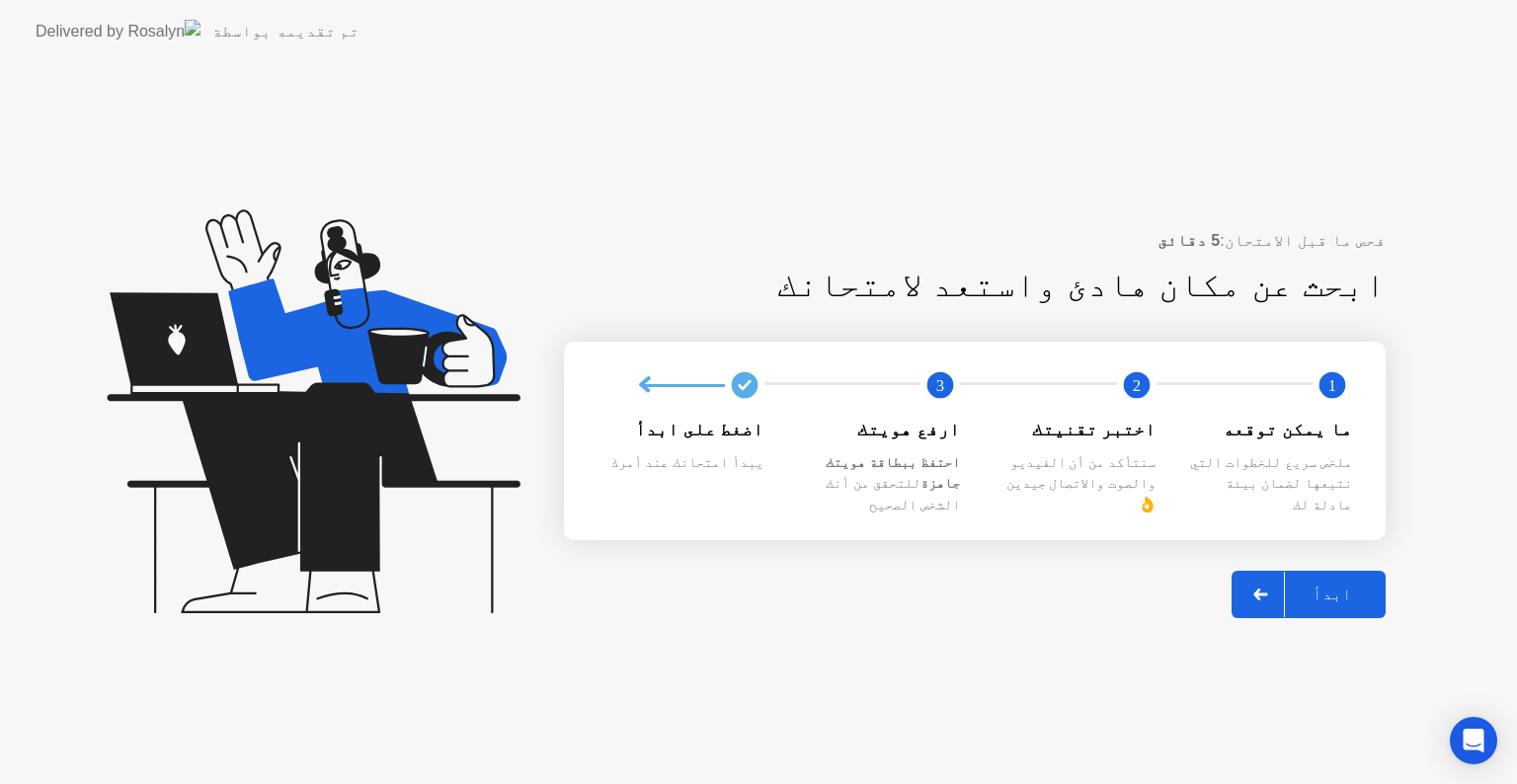 click on "ابدأ" 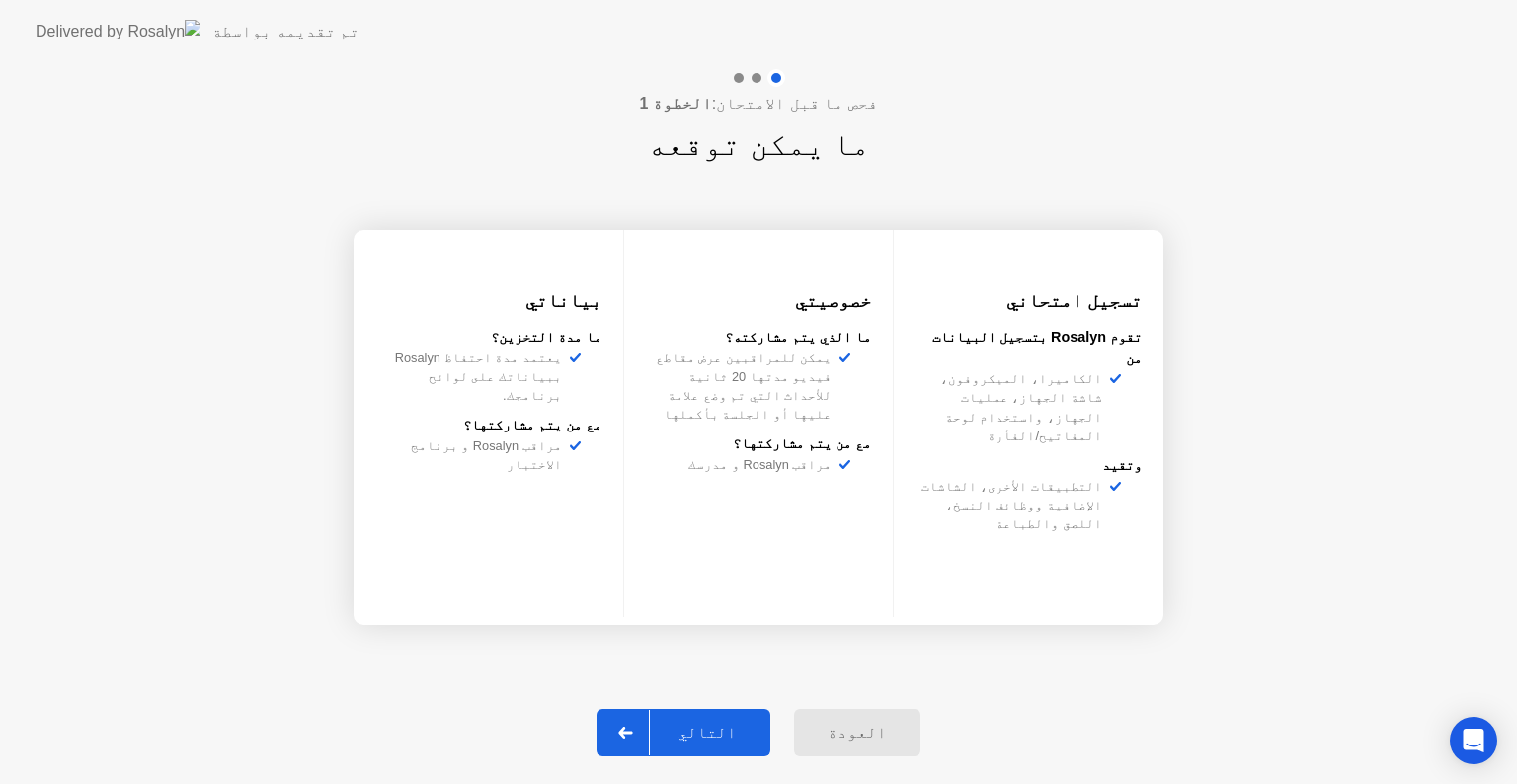 click on "التالي" 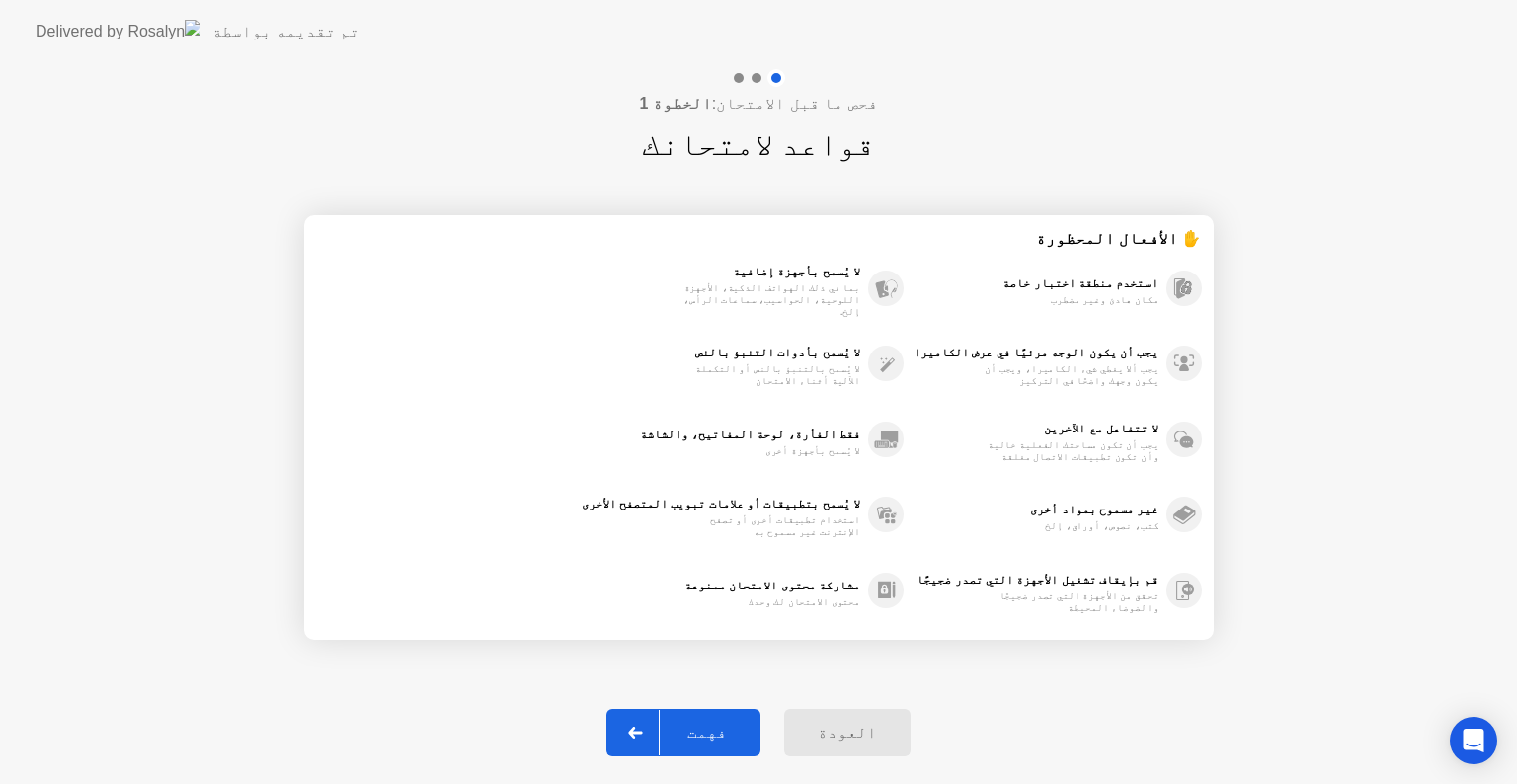 click on "فهمت" 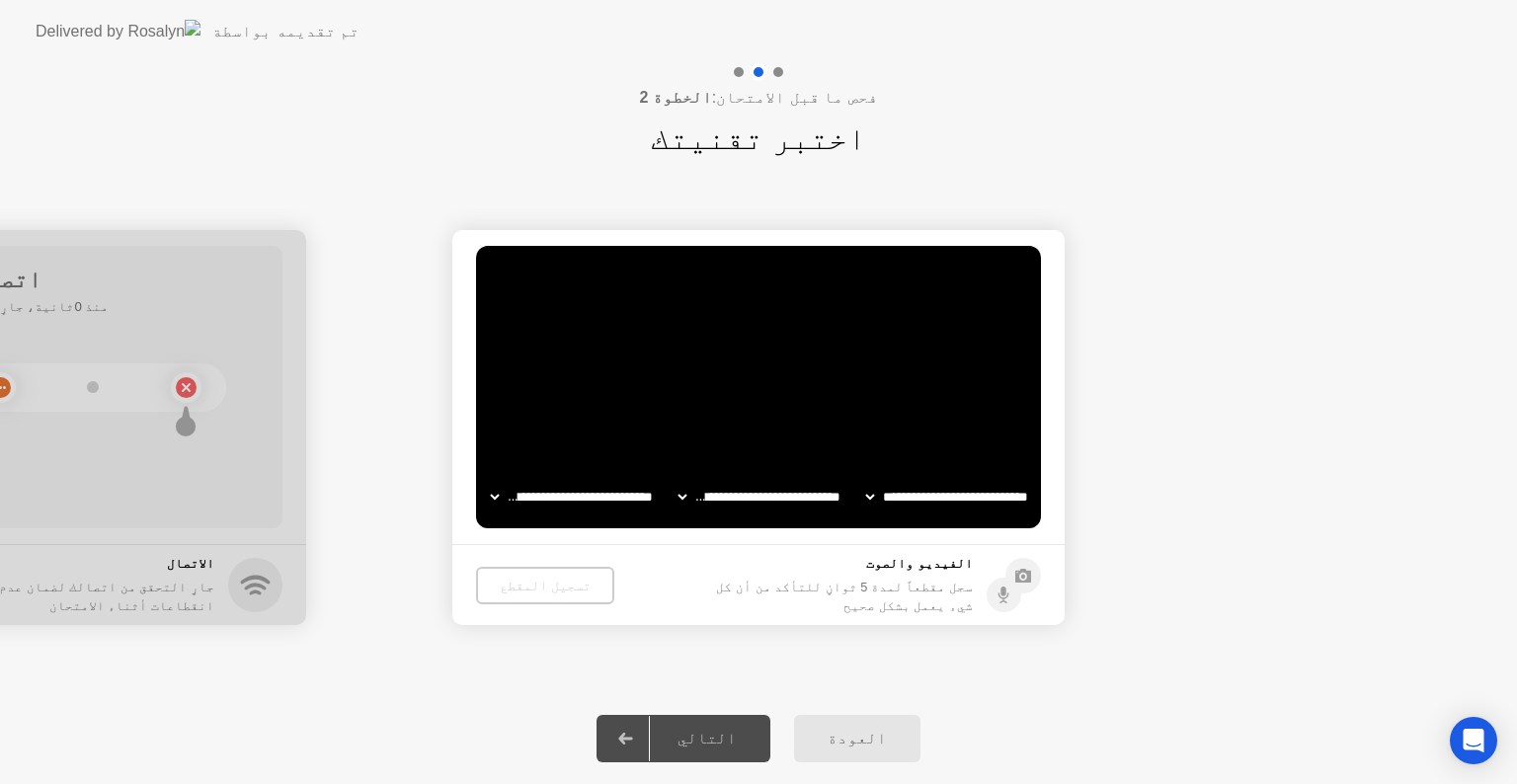 drag, startPoint x: 563, startPoint y: 585, endPoint x: 577, endPoint y: 584, distance: 14.035669 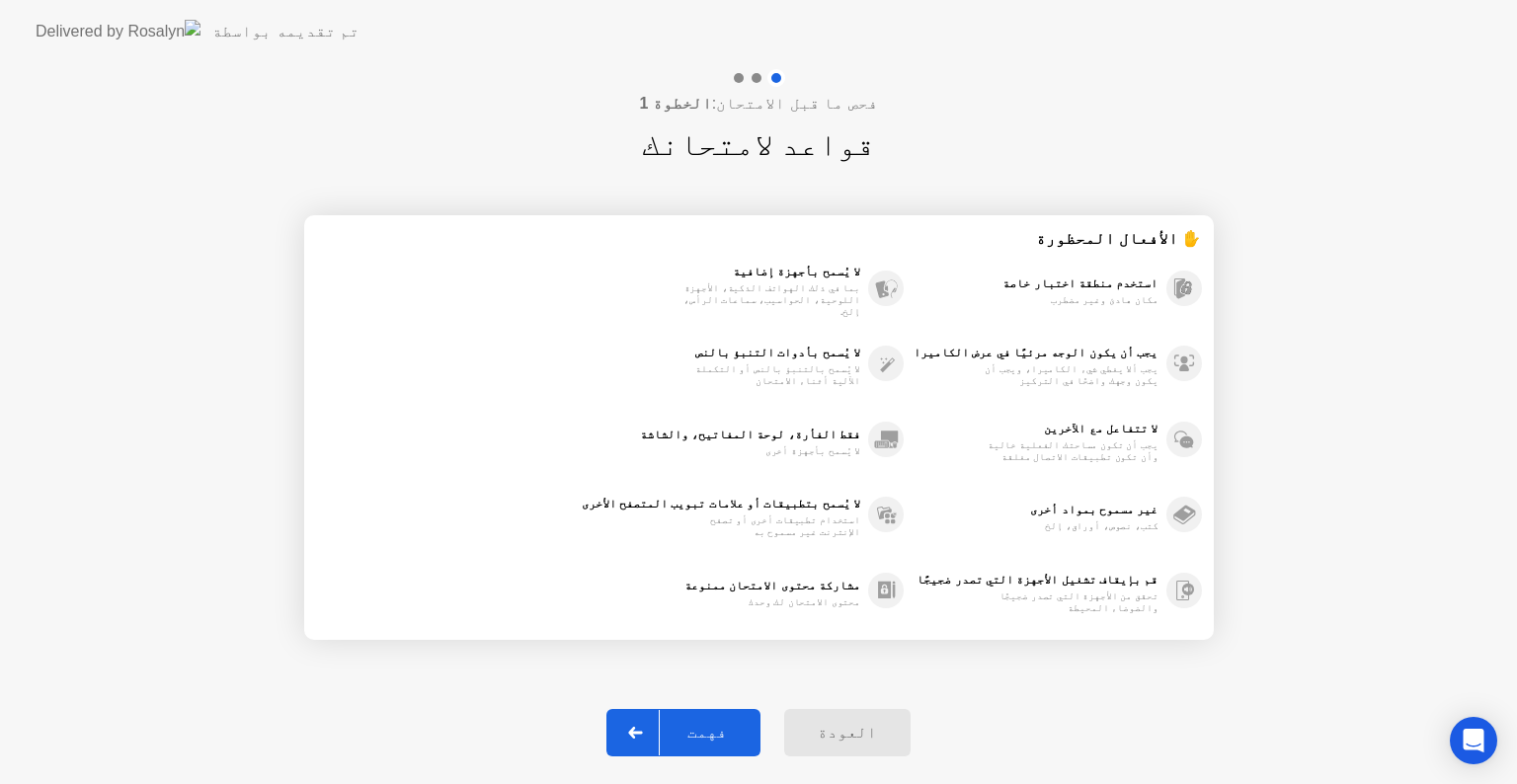 click 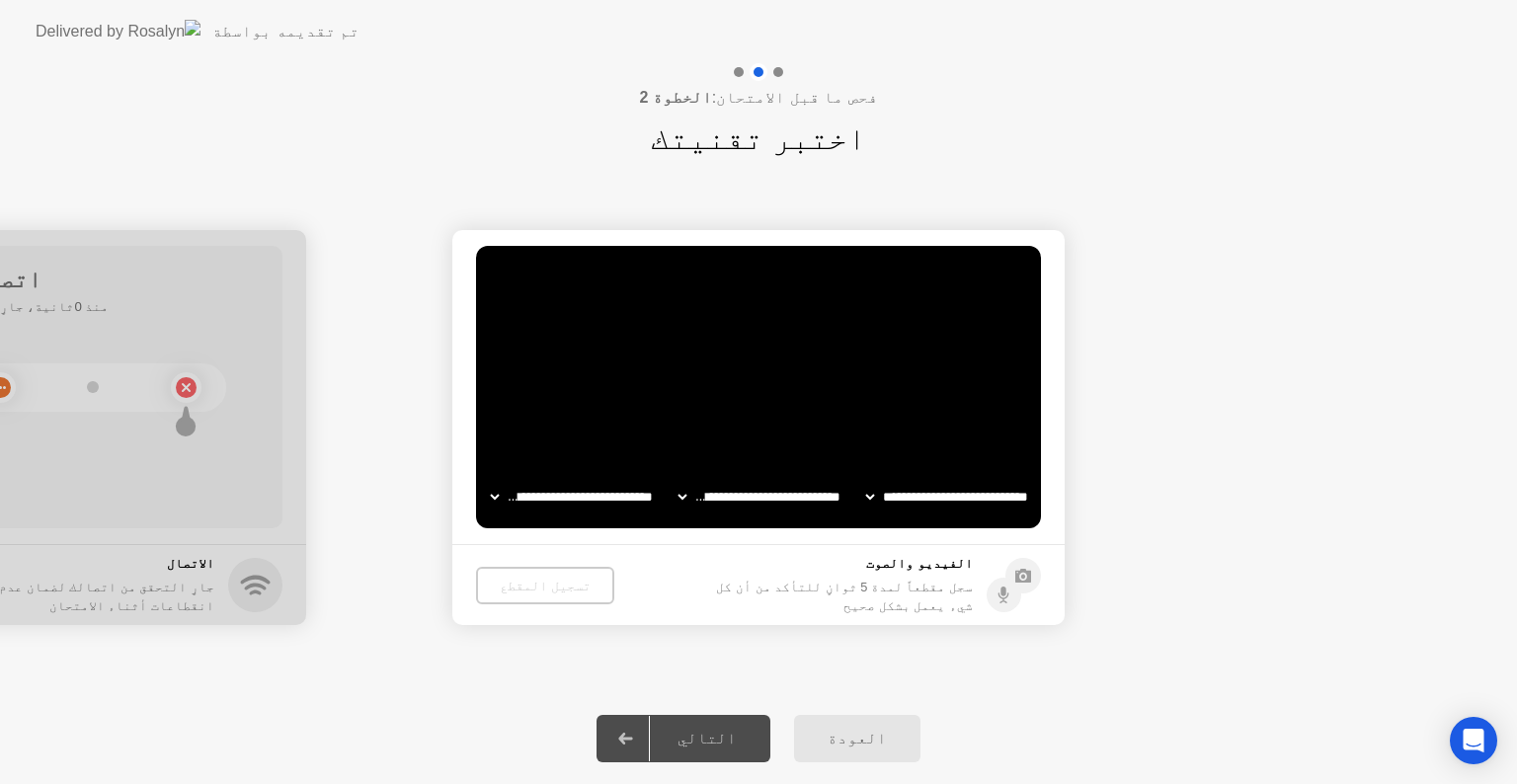 click on "**********" 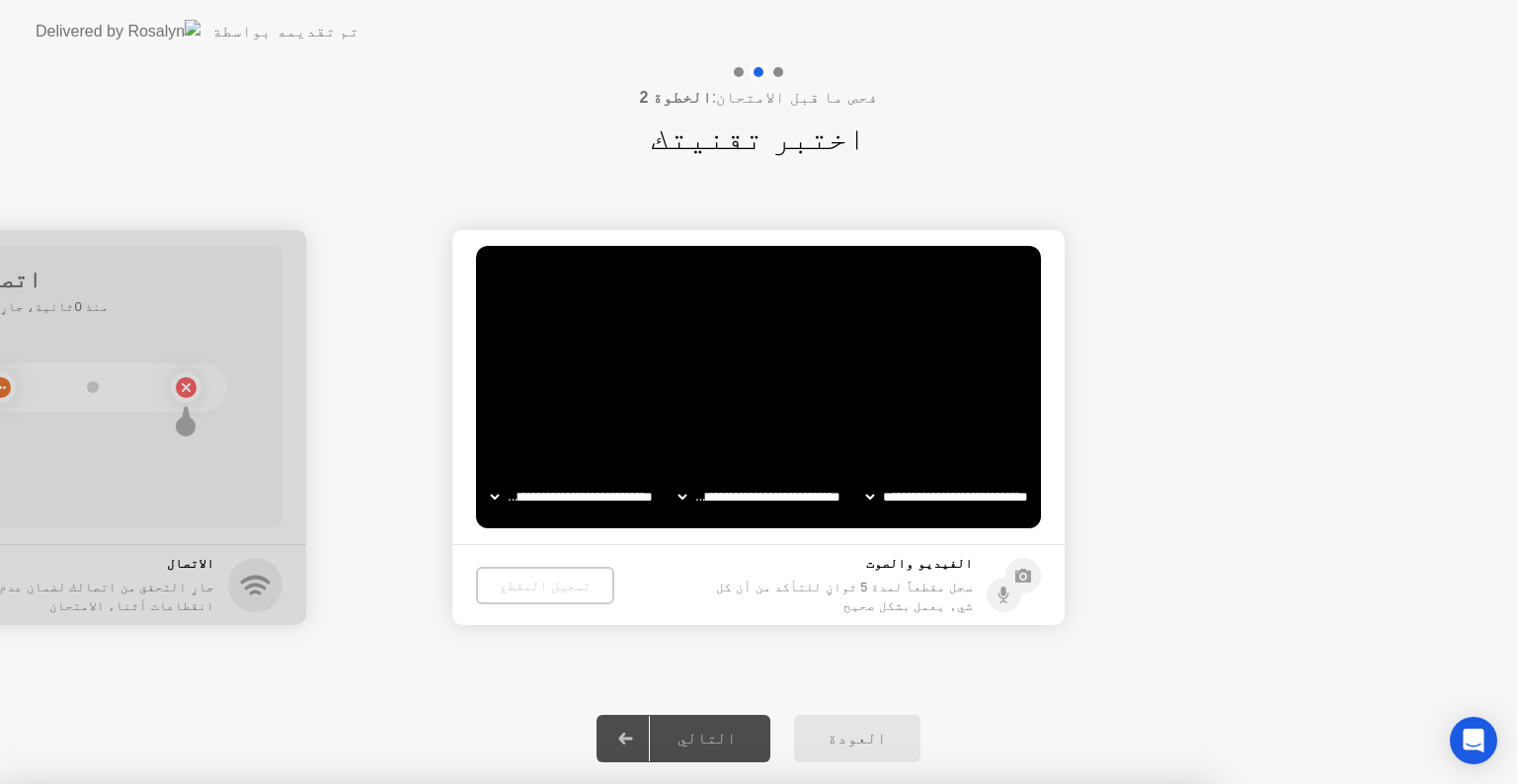 click on "لا" at bounding box center (654, 896) 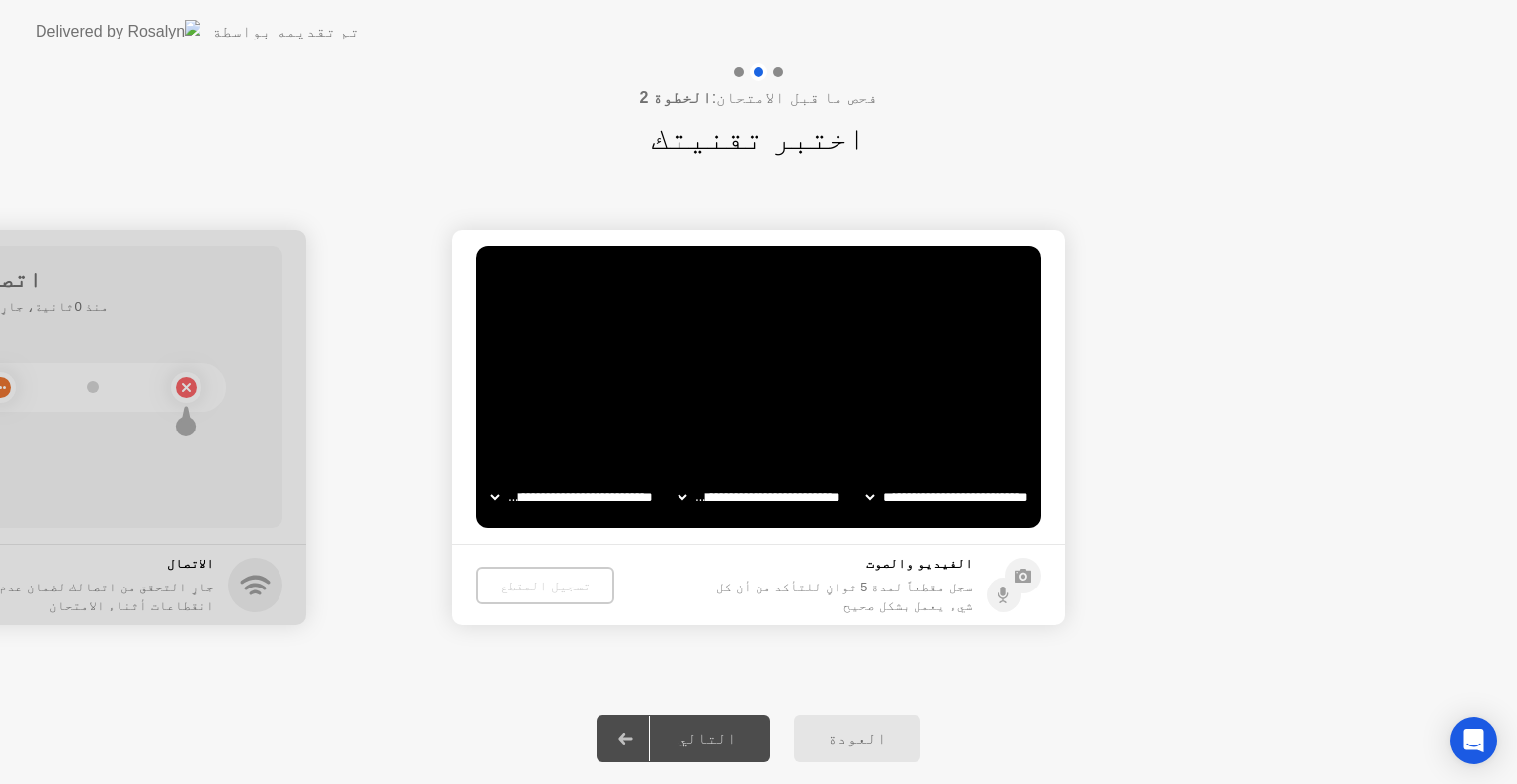 click 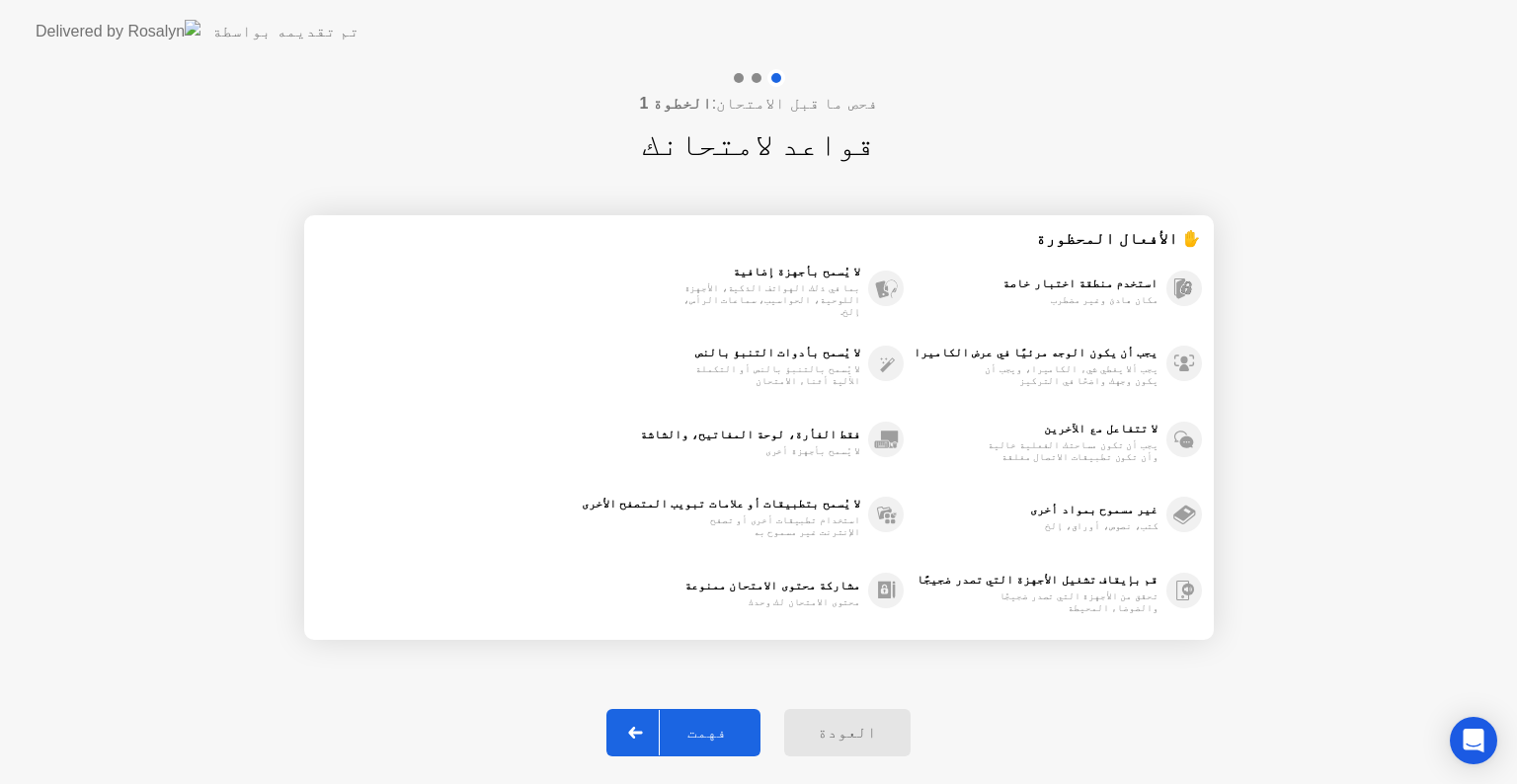 click 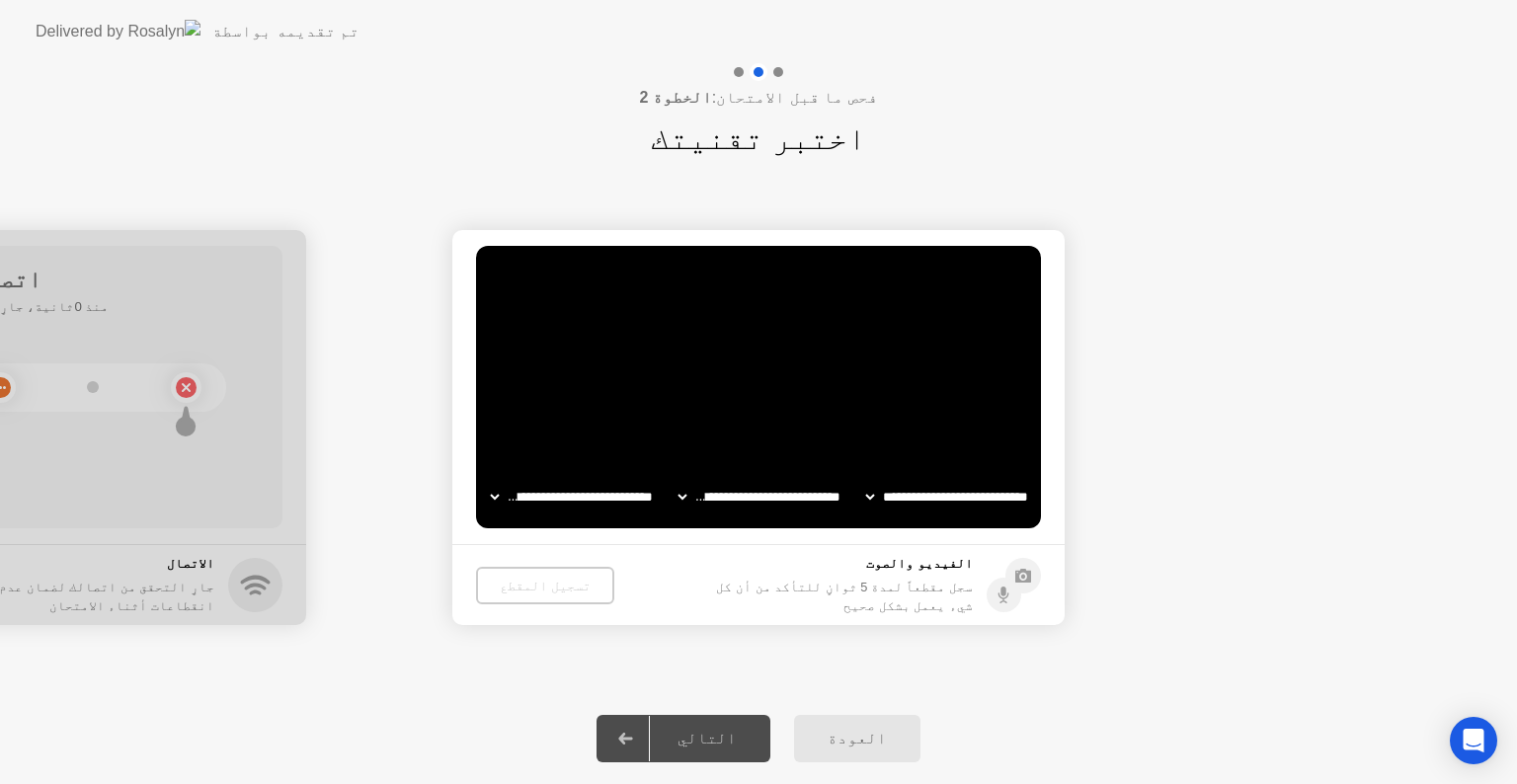 click on "العودة" 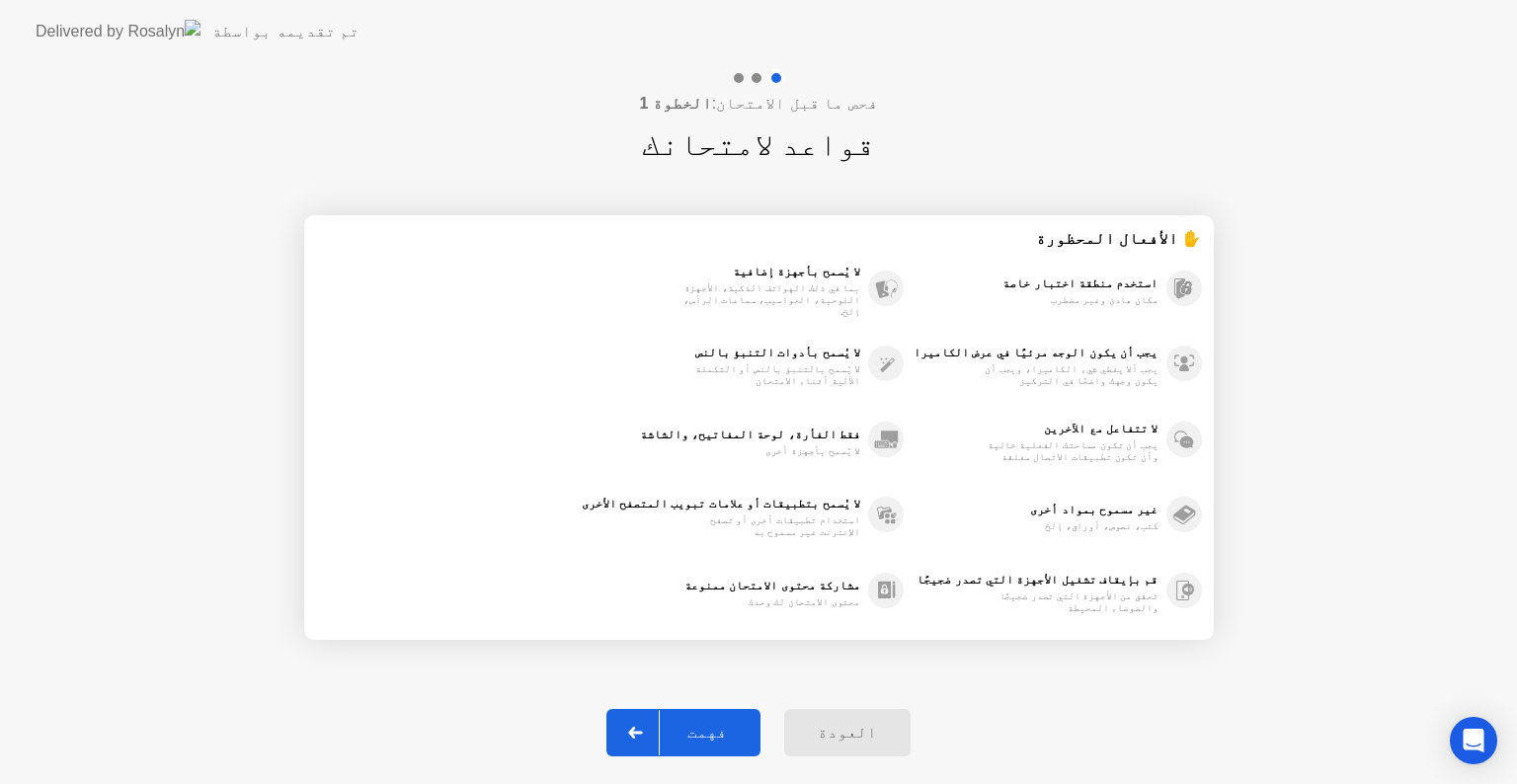 click on "فهمت" 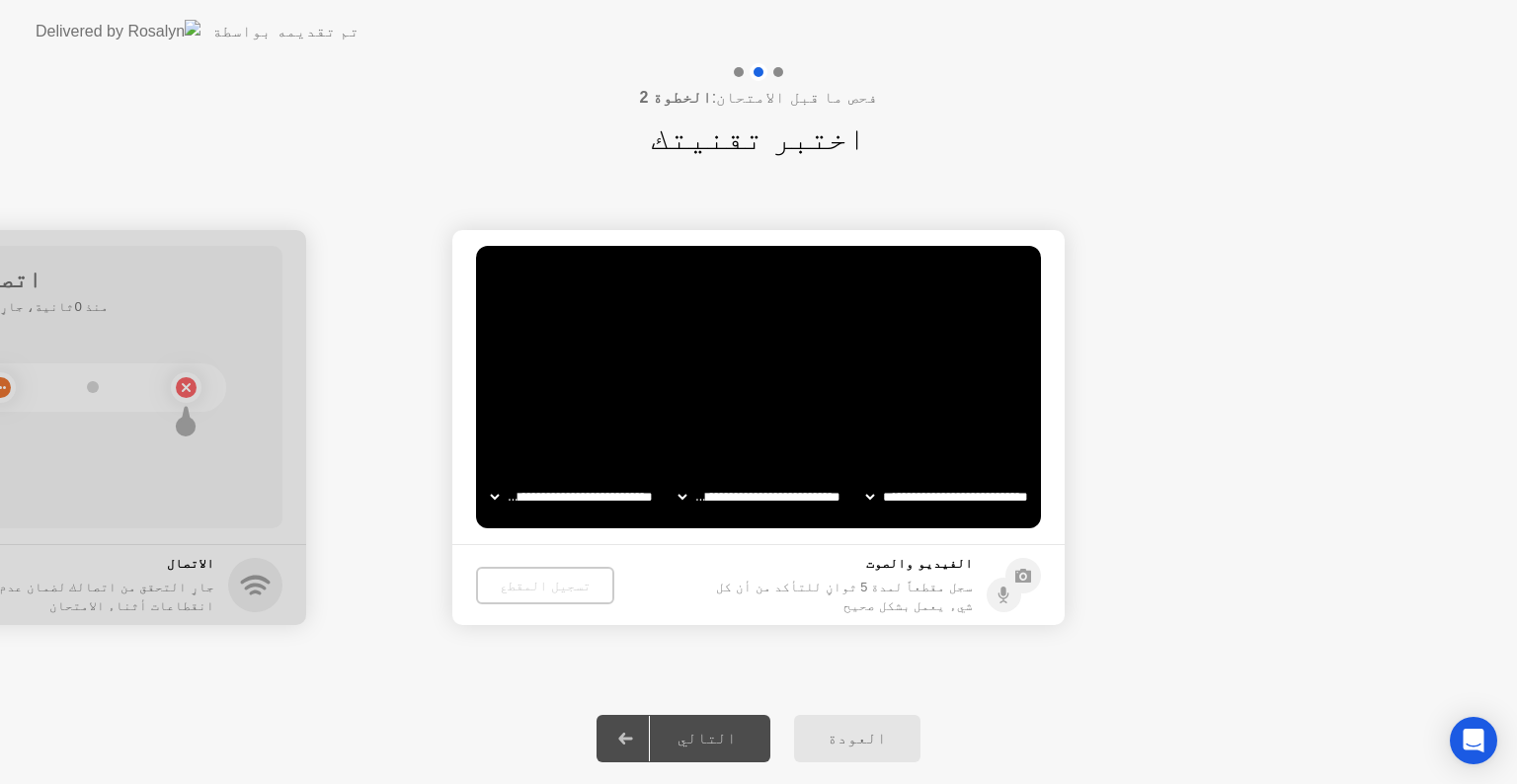 click on "الفيديو والصوت سجل مقطعاً لمدة 5 ثوانٍ للتأكد من أن كل شيء يعمل بشكل صحيح تسجيل المقطع" 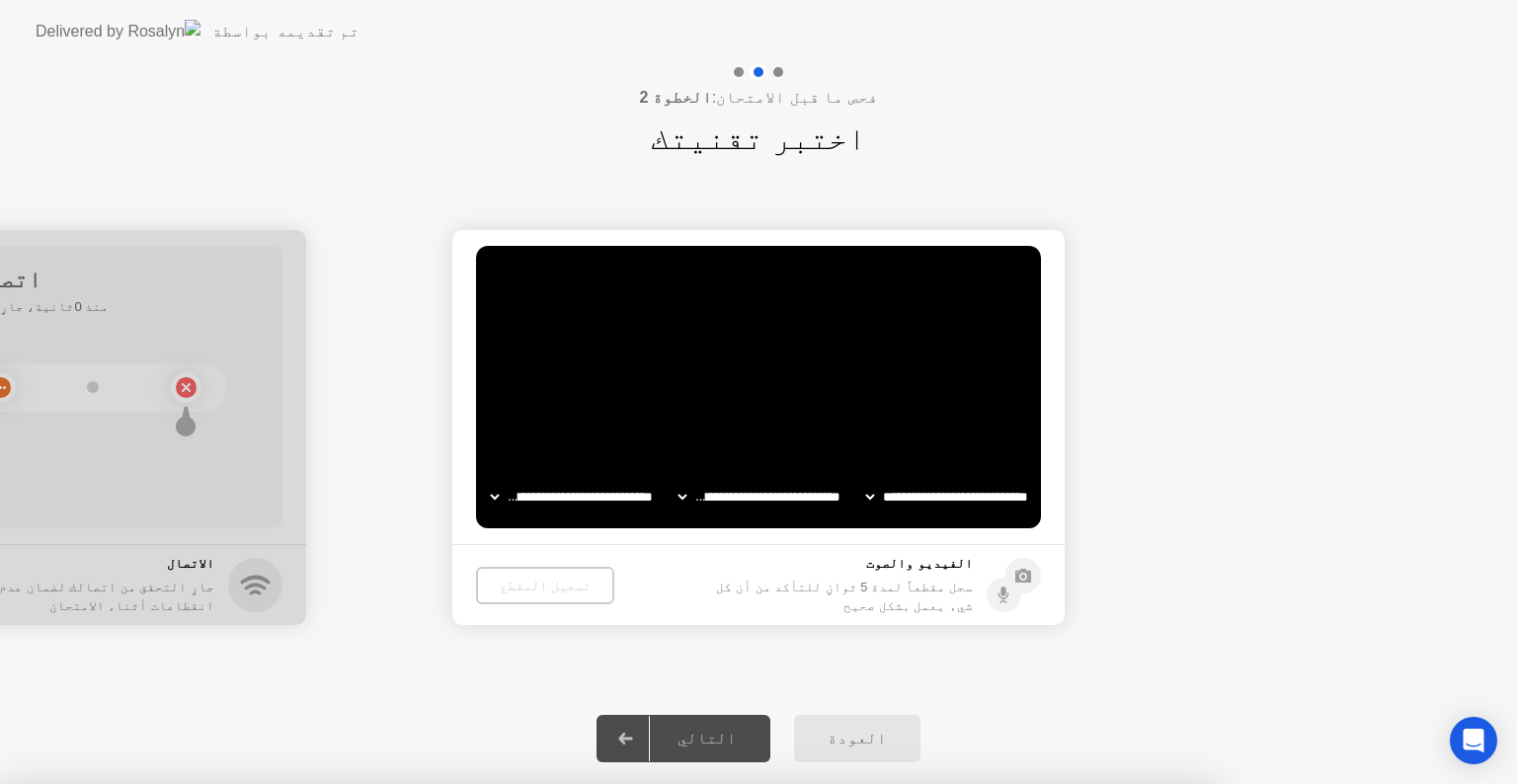 click on "لا" at bounding box center (654, 896) 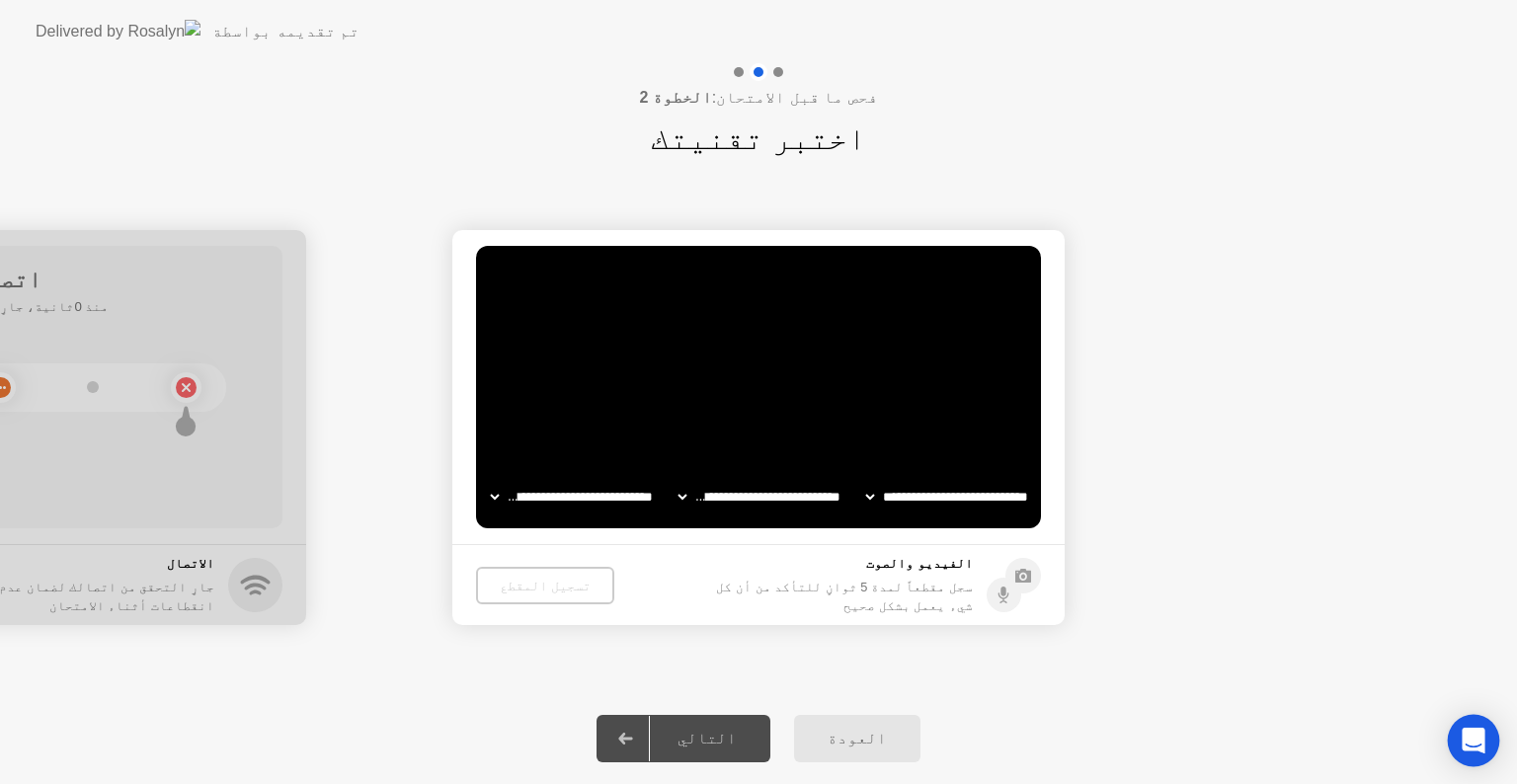 click 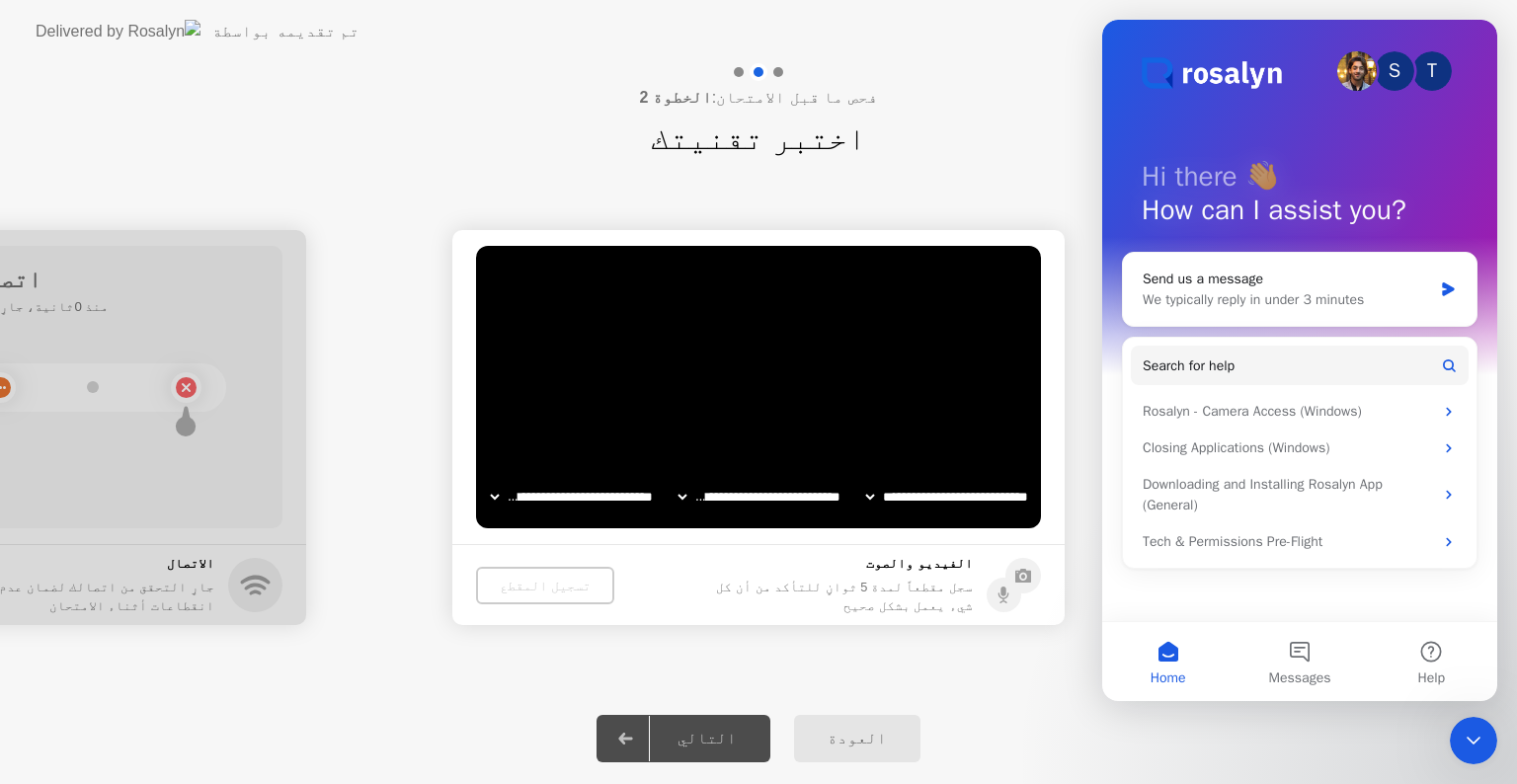 scroll, scrollTop: 0, scrollLeft: 0, axis: both 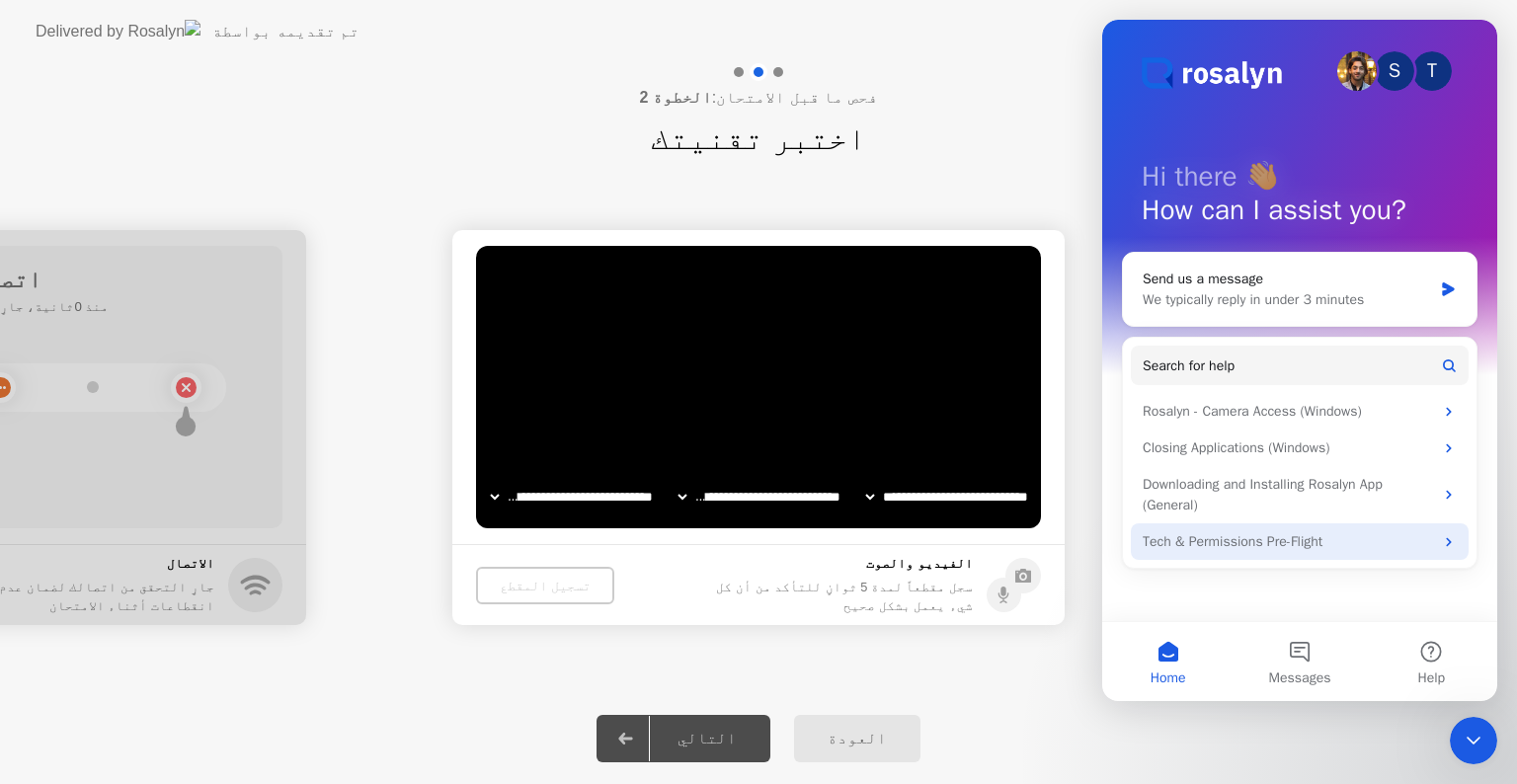 click on "Tech & Permissions Pre-Flight" at bounding box center (1288, 541) 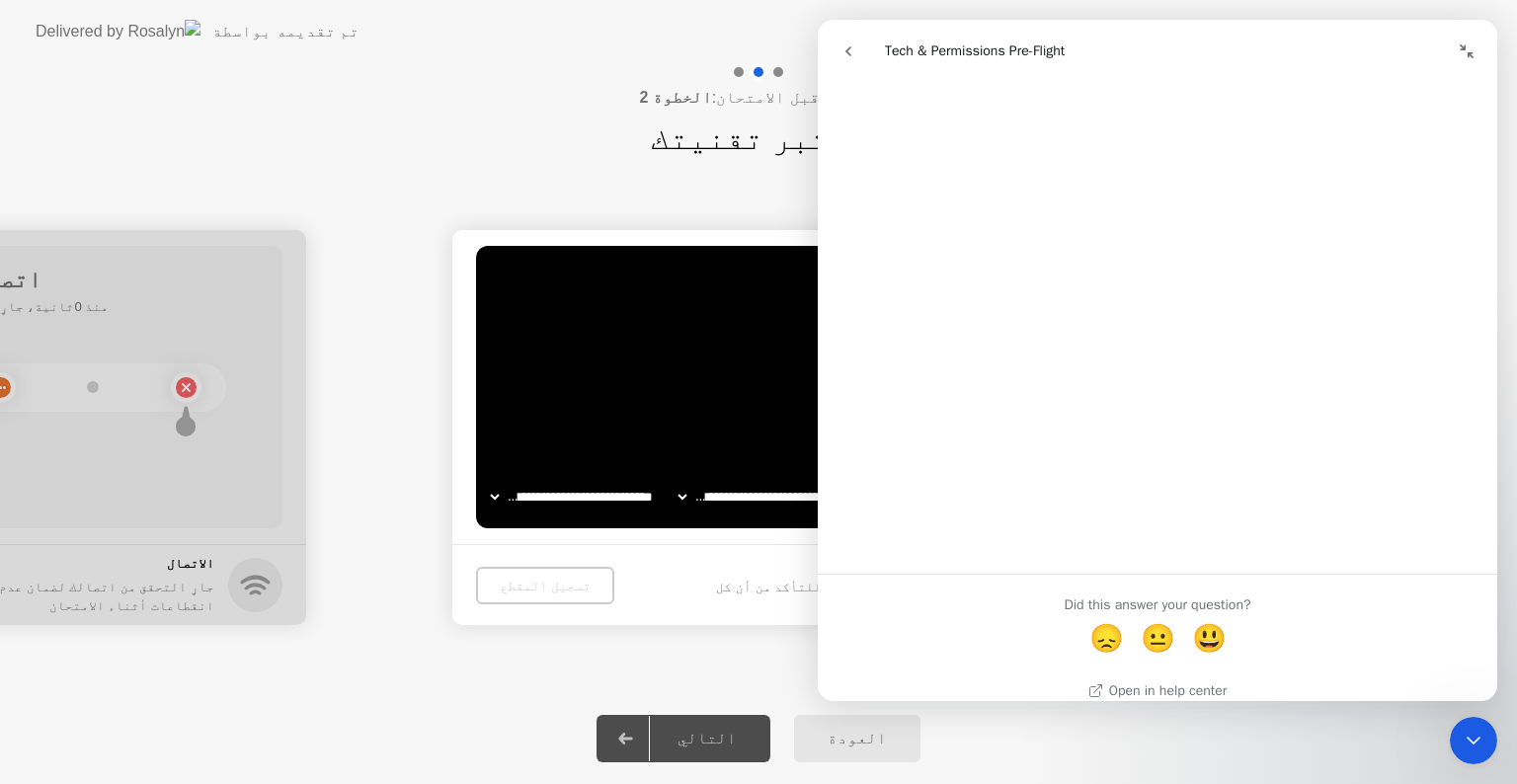 scroll, scrollTop: 3137, scrollLeft: 0, axis: vertical 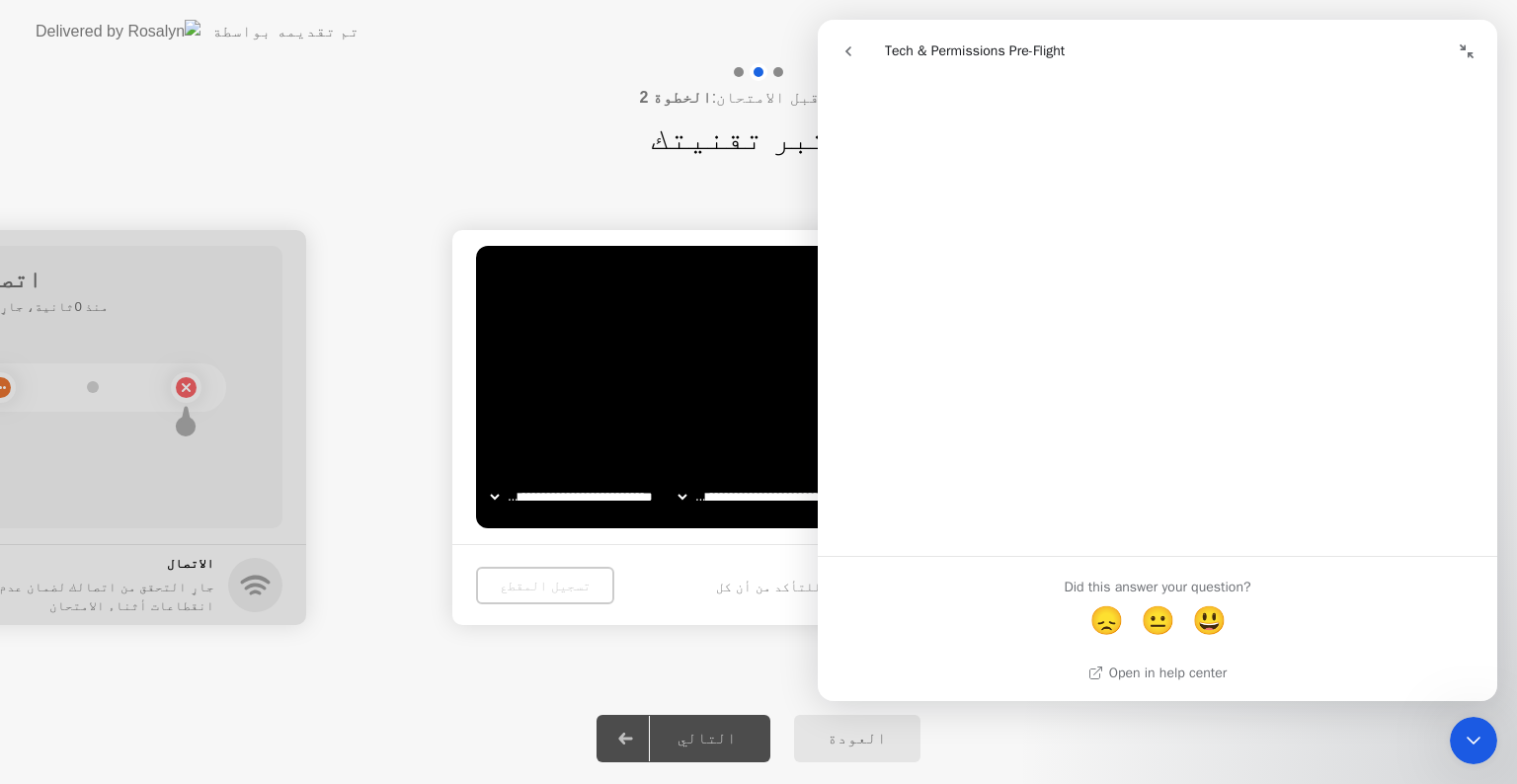 click 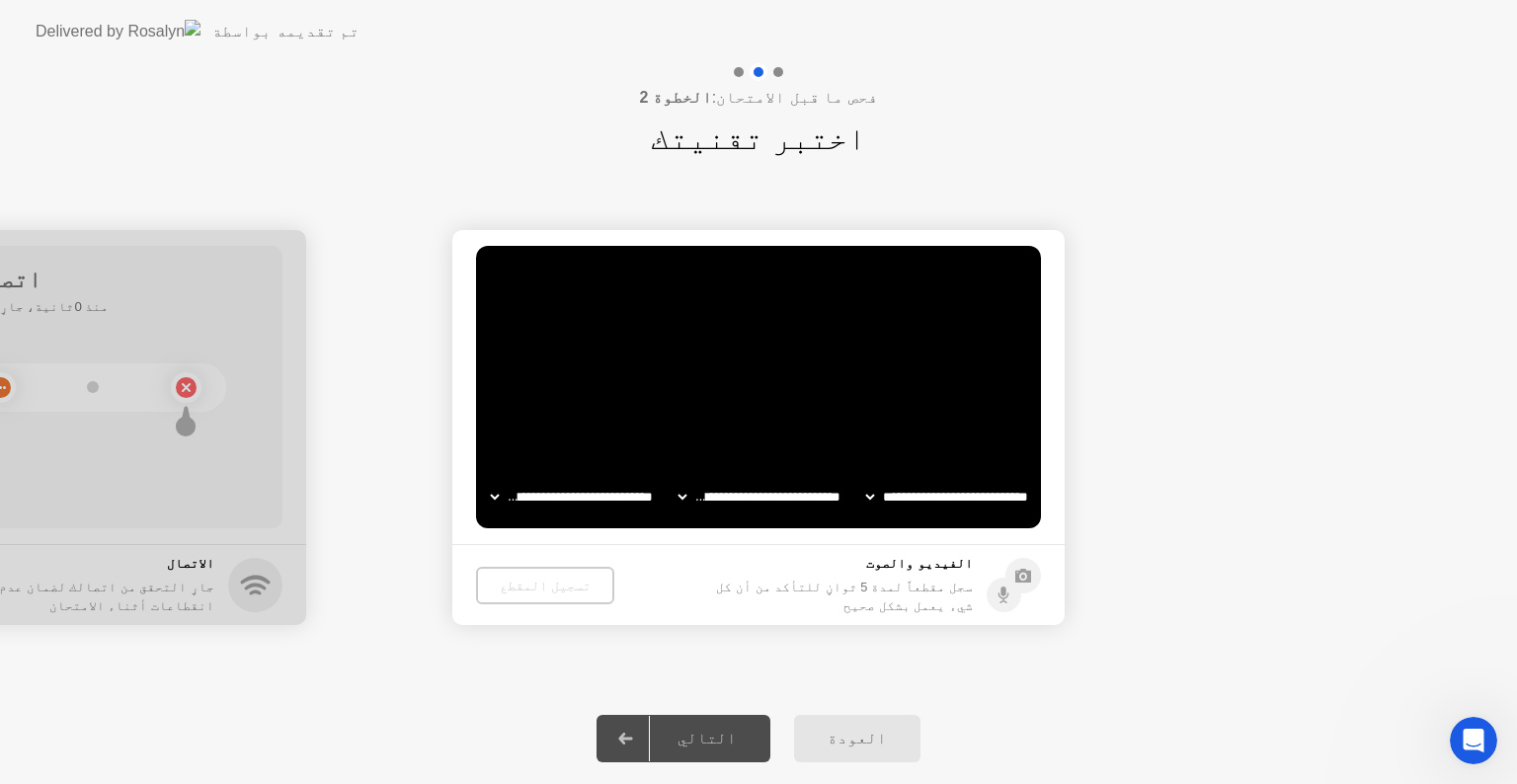 scroll, scrollTop: 0, scrollLeft: 0, axis: both 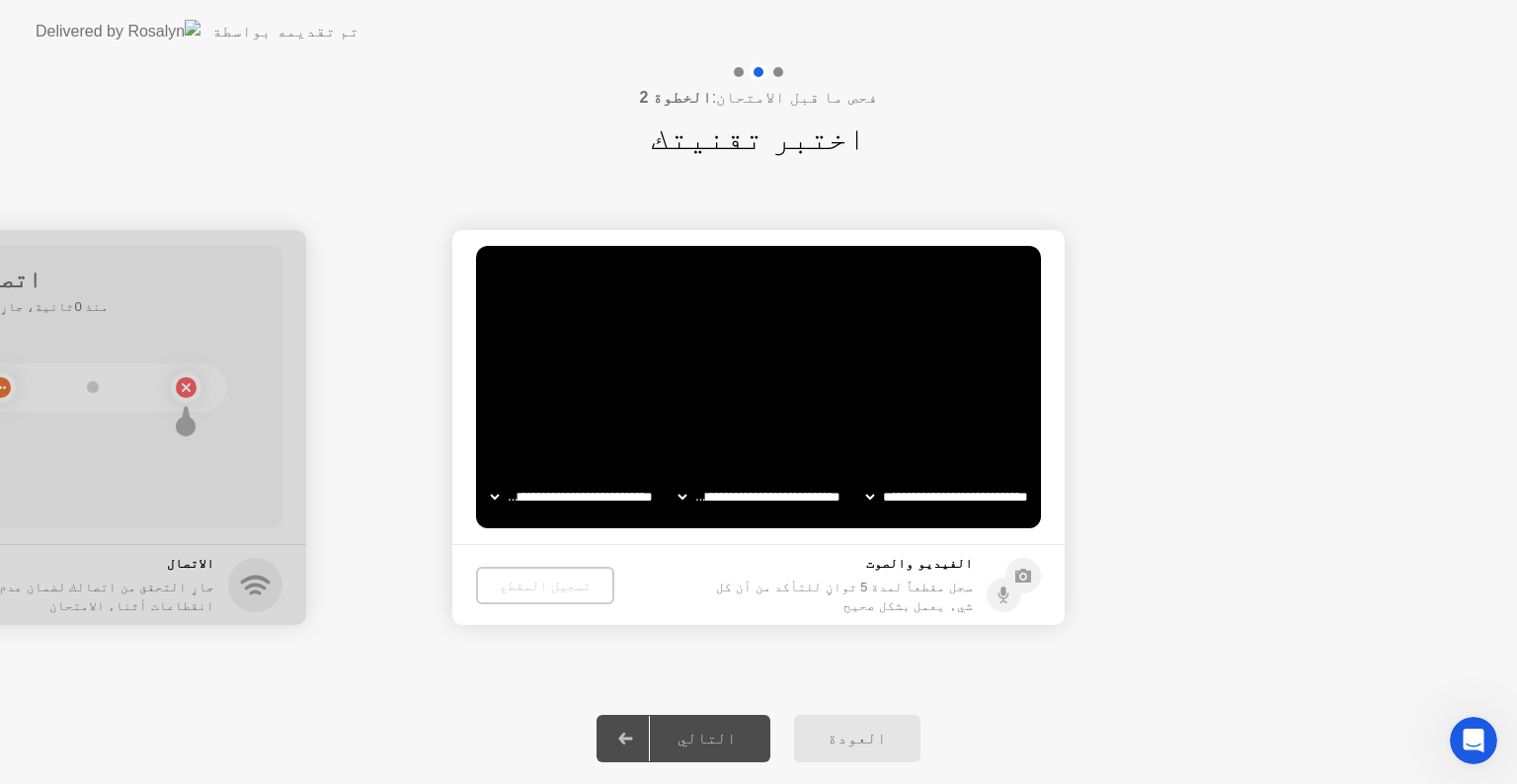 click 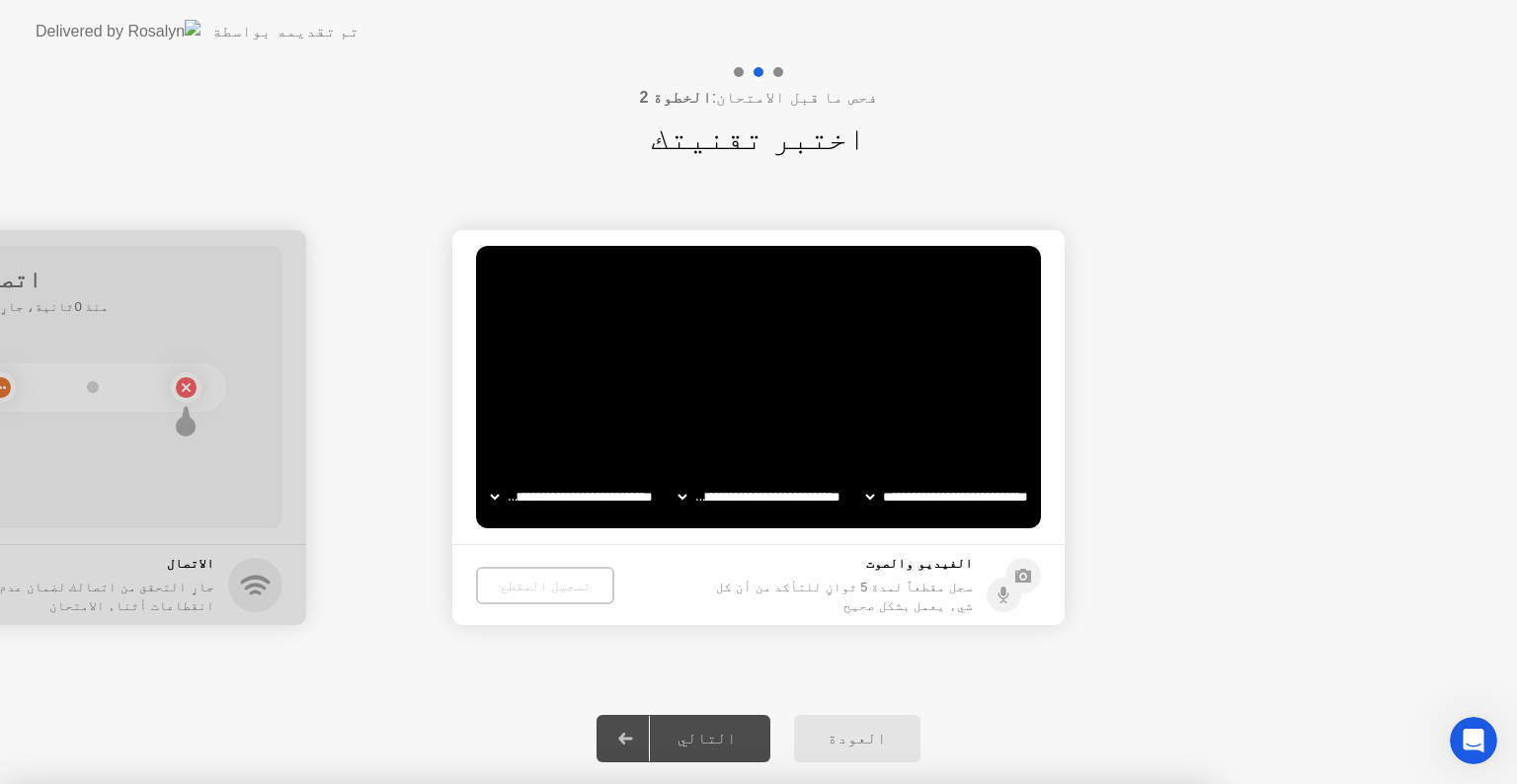 click on "نعم" at bounding box center (559, 896) 